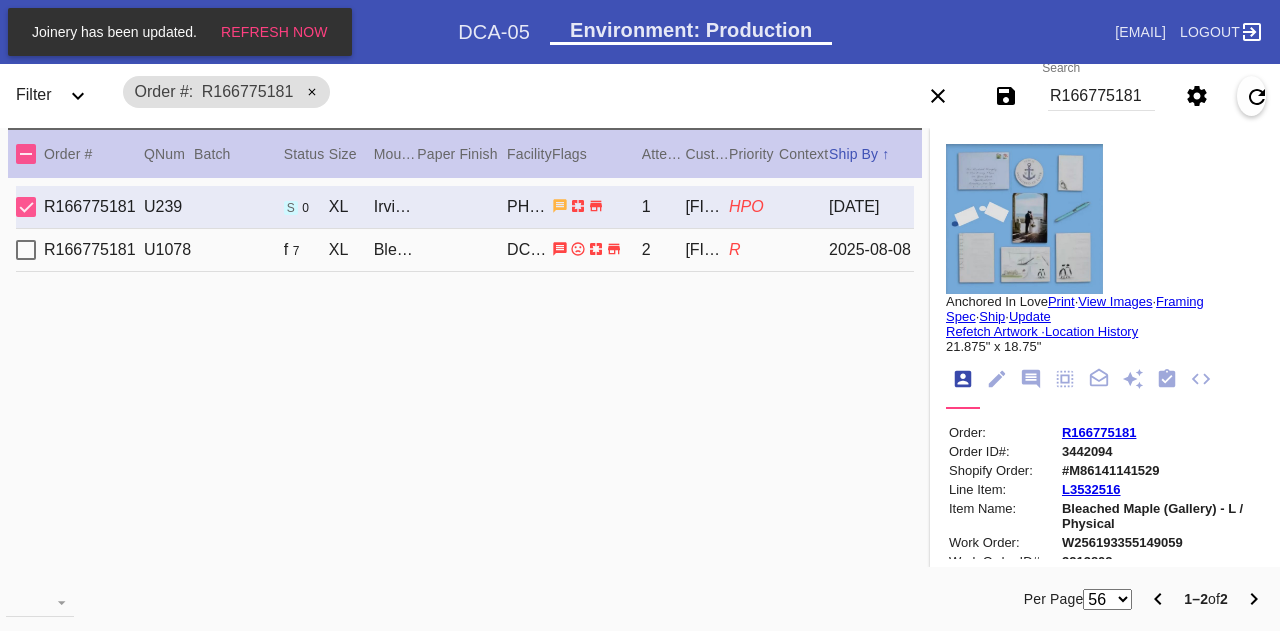 scroll, scrollTop: 0, scrollLeft: 0, axis: both 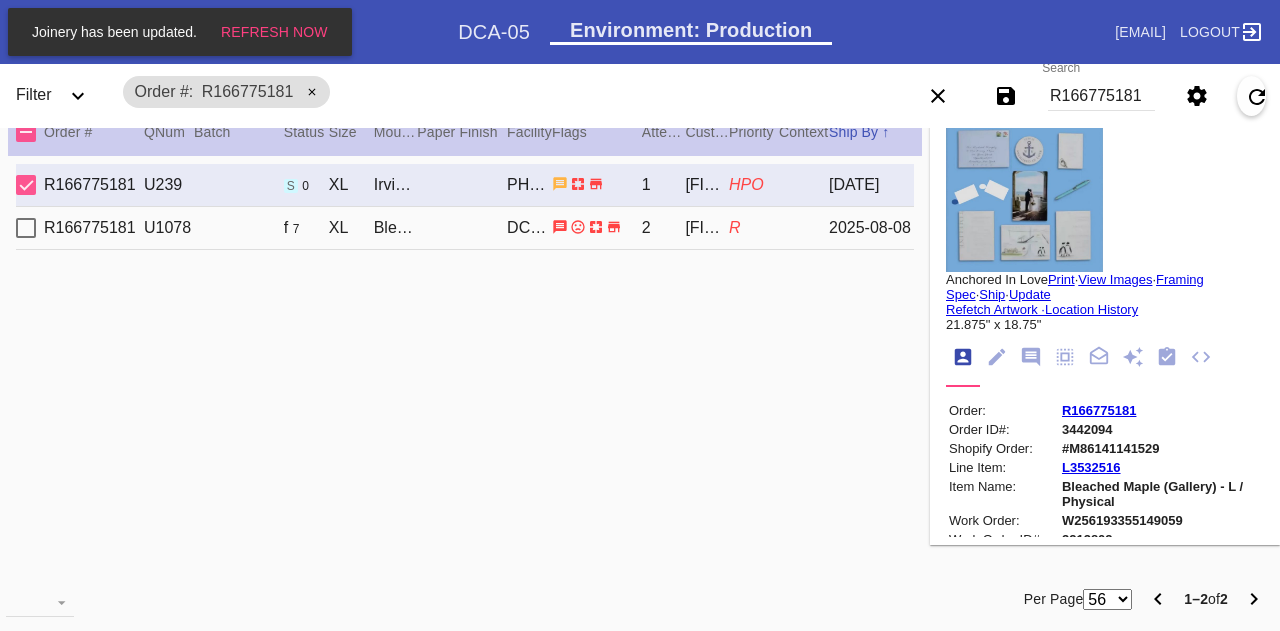 drag, startPoint x: 510, startPoint y: 461, endPoint x: 663, endPoint y: 420, distance: 158.39824 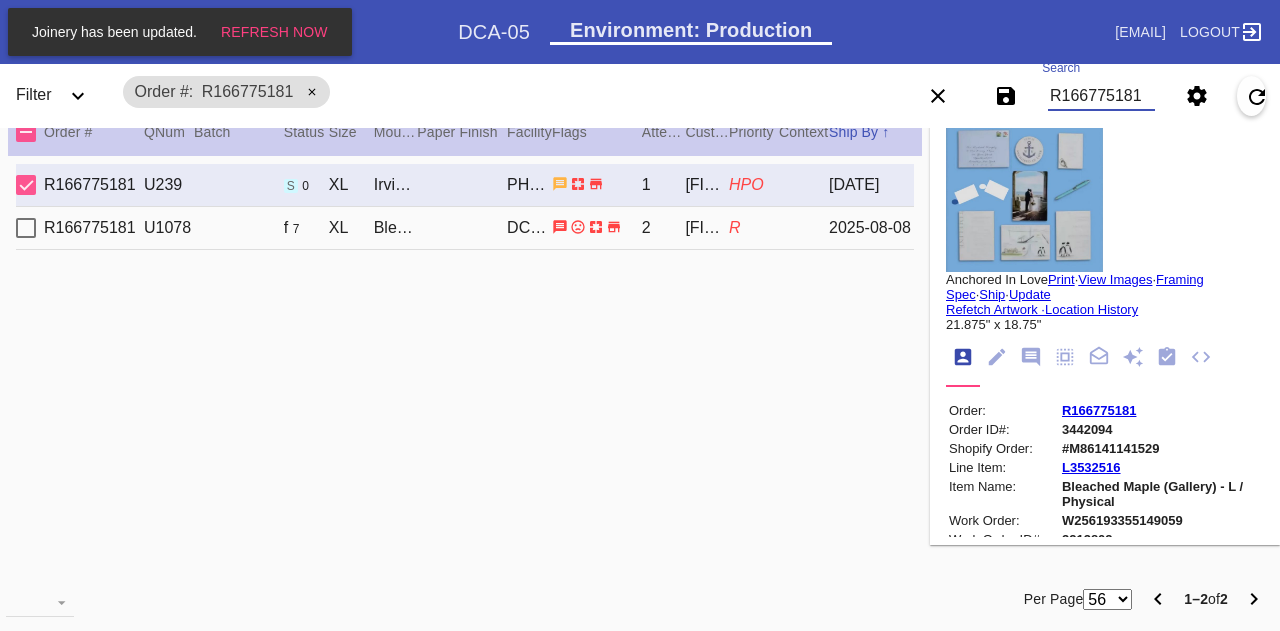 click on "R166775181" at bounding box center [1101, 96] 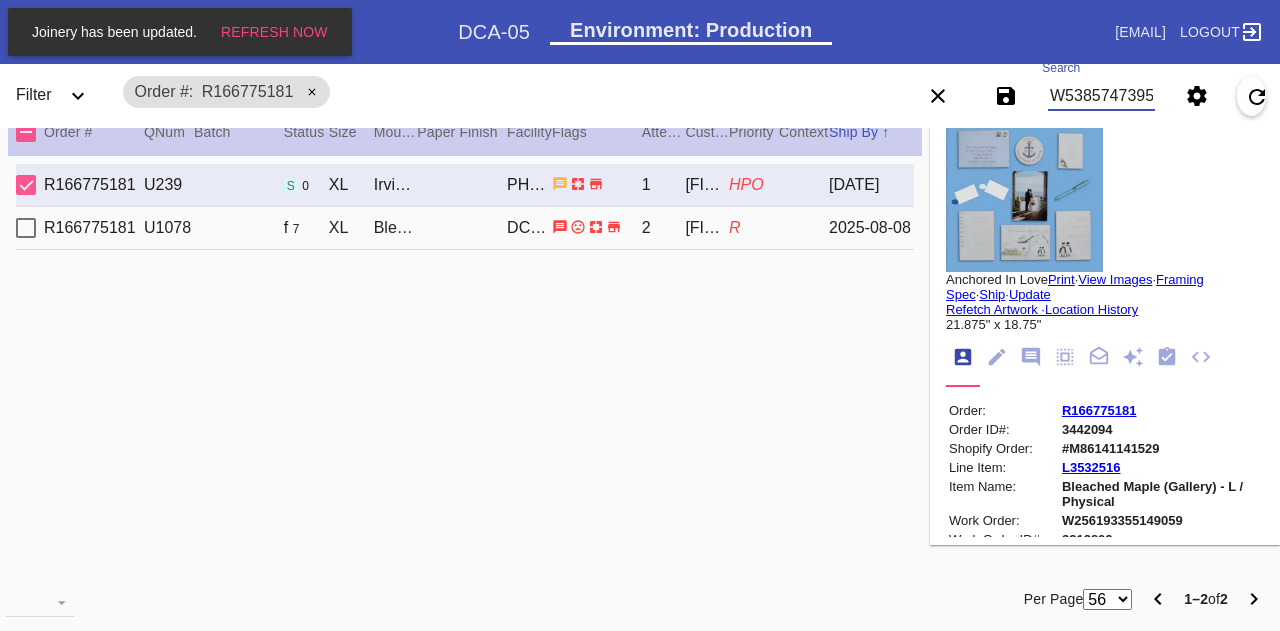 type on "W538574739568664" 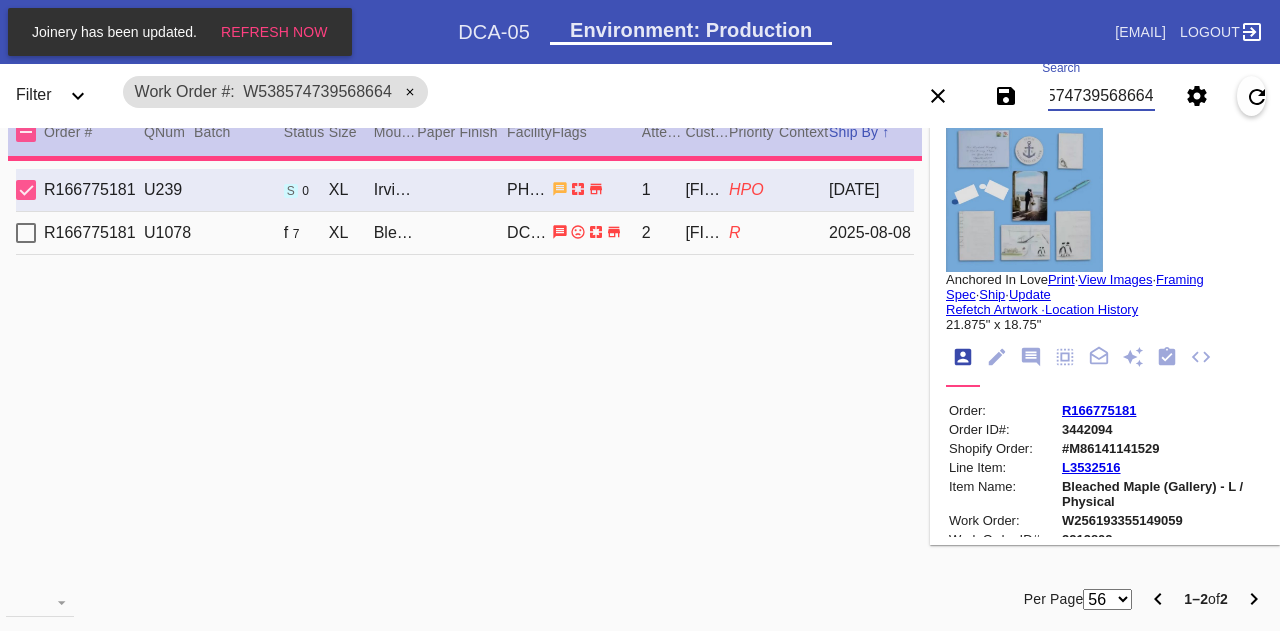 type 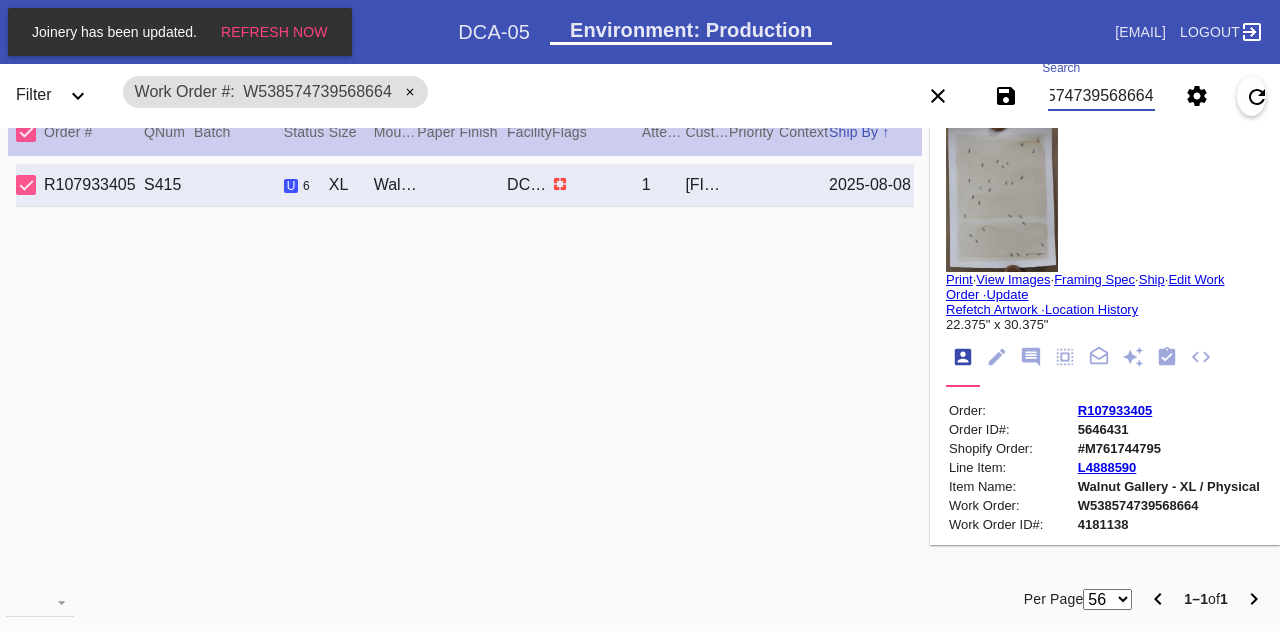 scroll, scrollTop: 0, scrollLeft: 0, axis: both 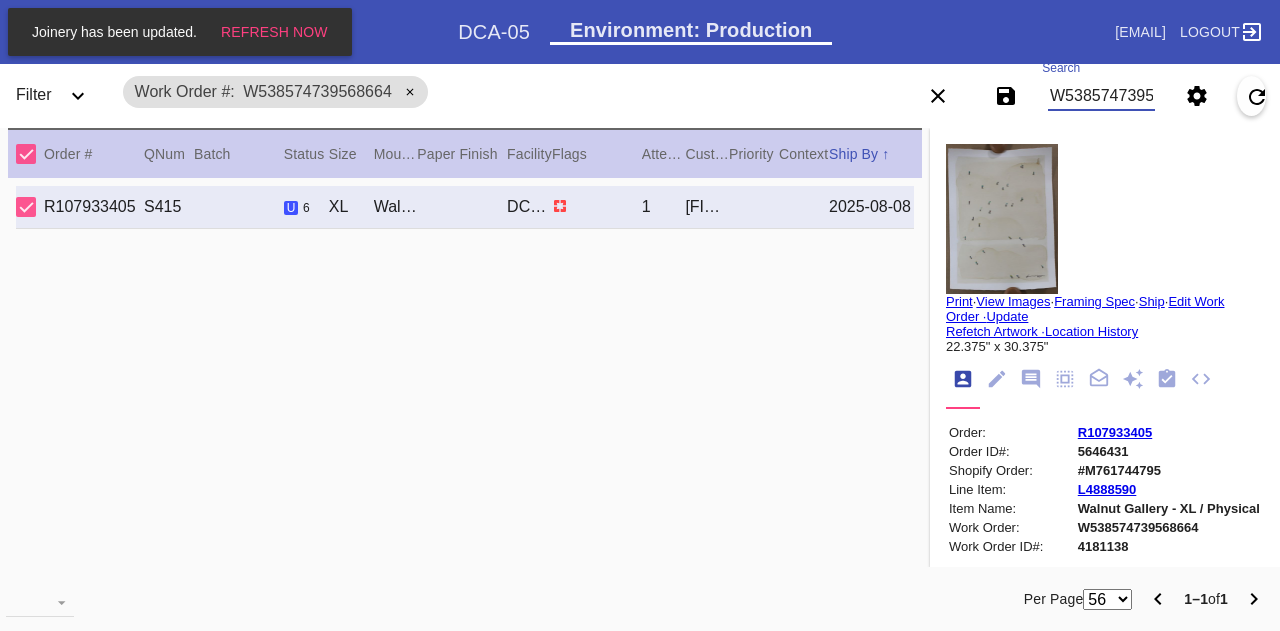click 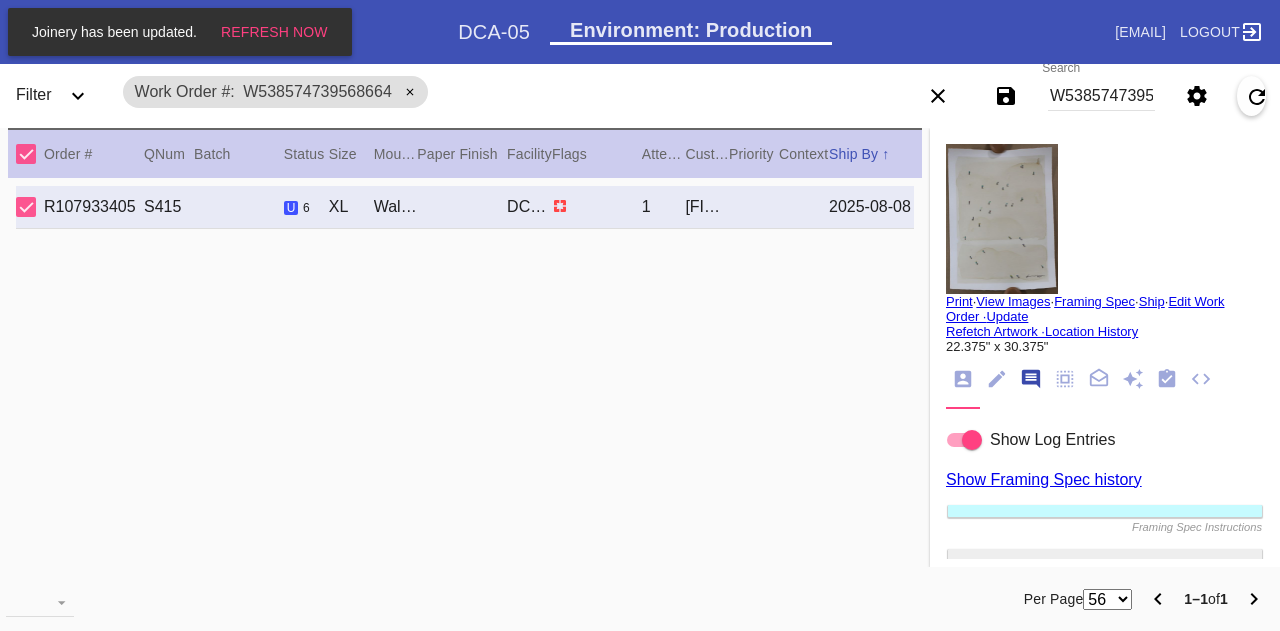 scroll, scrollTop: 122, scrollLeft: 0, axis: vertical 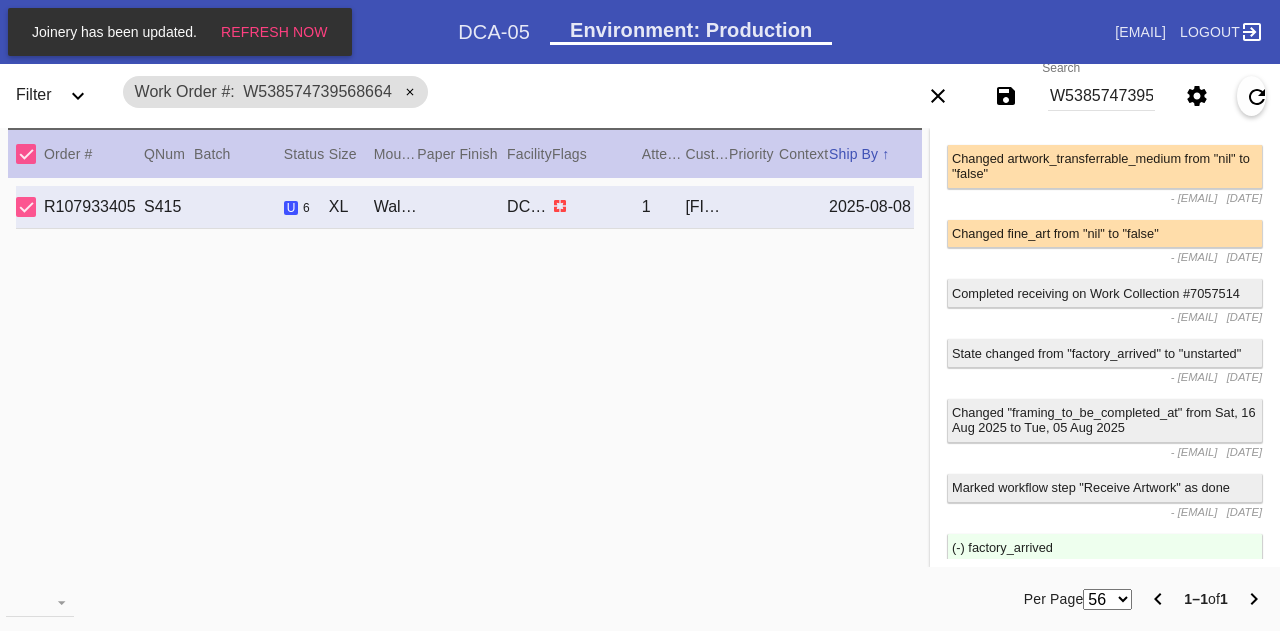click on "W538574739568664" at bounding box center [1101, 96] 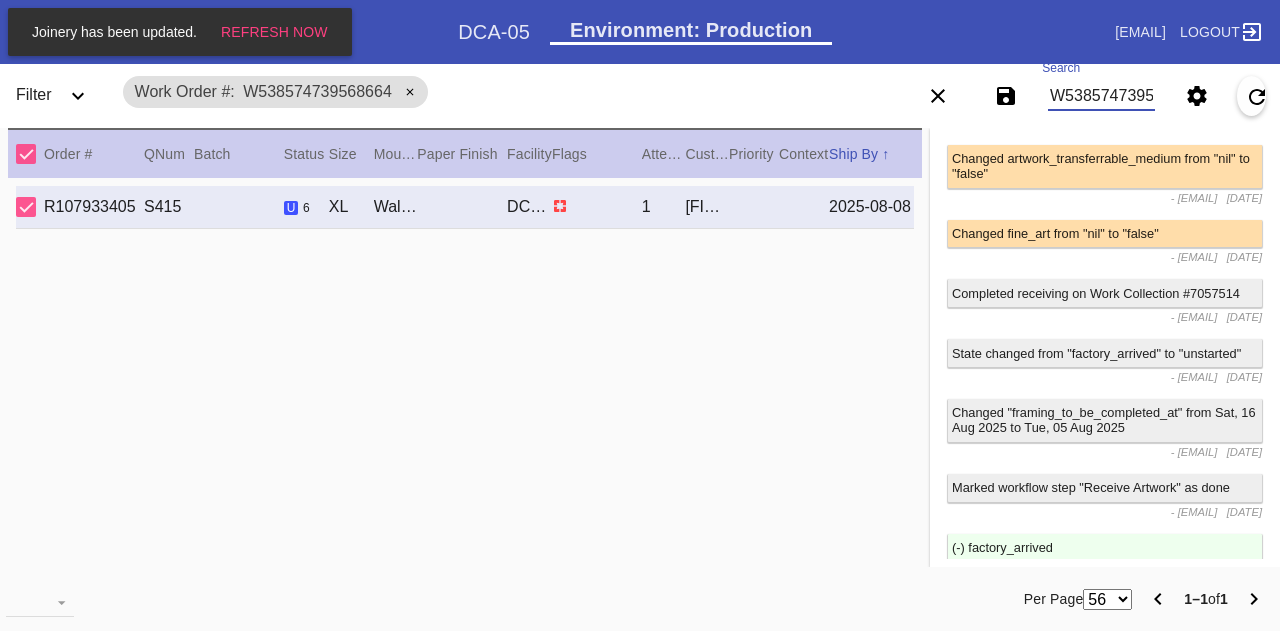 click on "W538574739568664" at bounding box center (1101, 96) 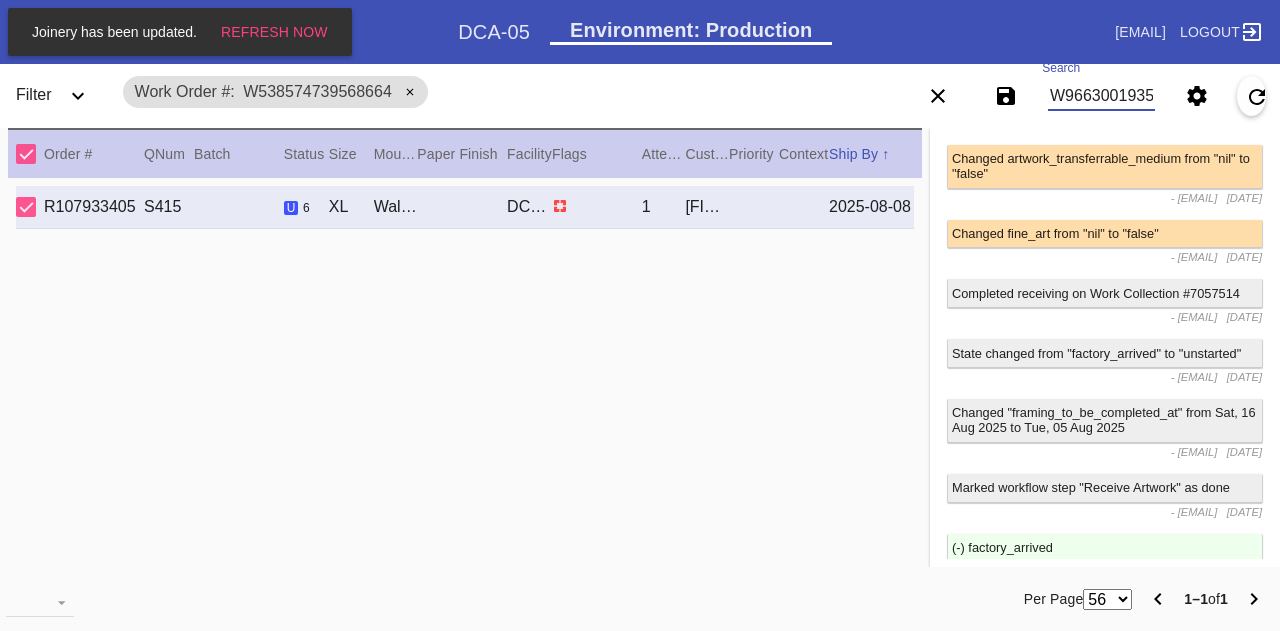 type on "W966300193511376" 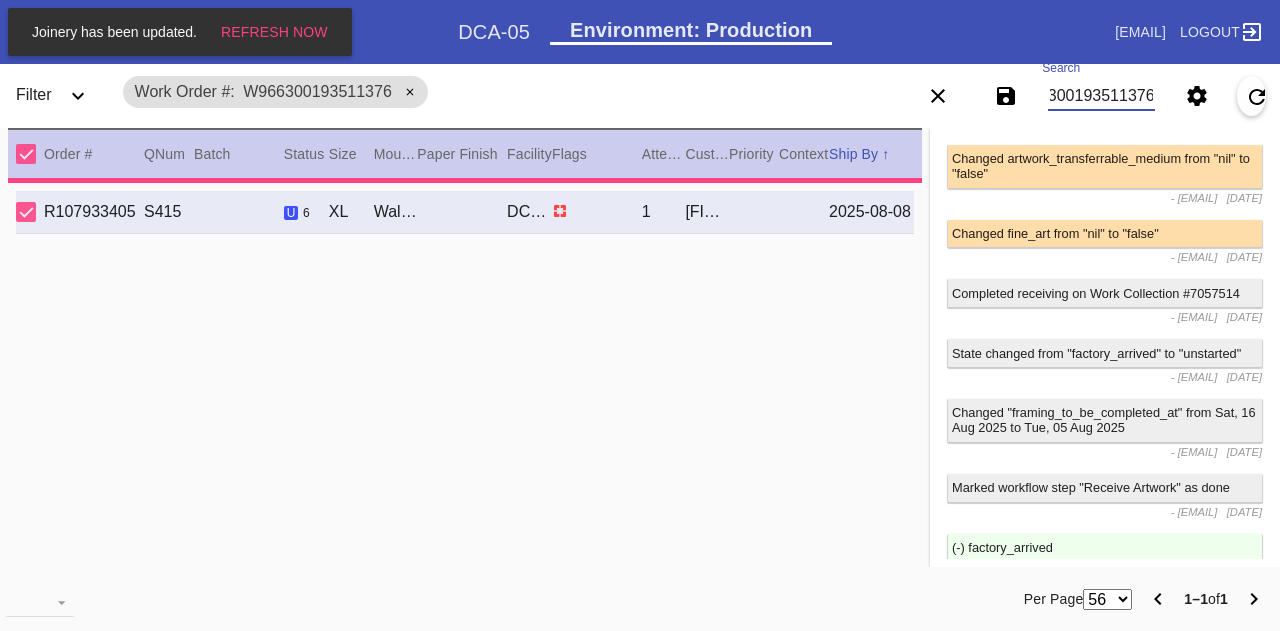 scroll, scrollTop: 2060, scrollLeft: 0, axis: vertical 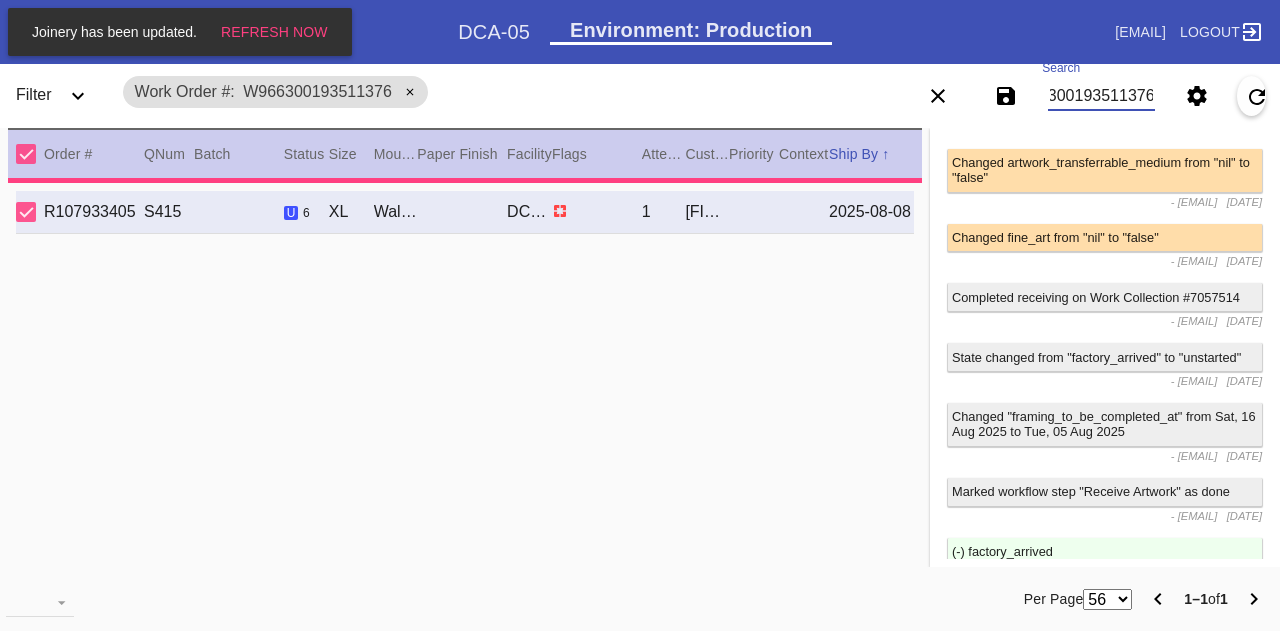 type on "33.25" 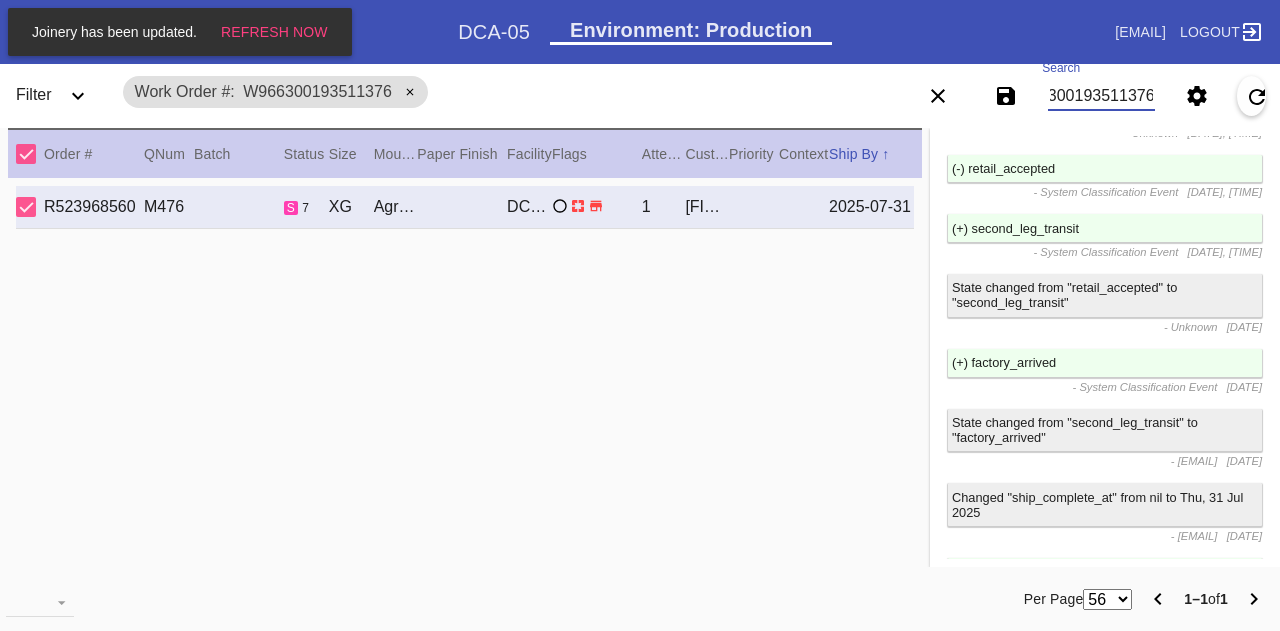 scroll, scrollTop: 0, scrollLeft: 0, axis: both 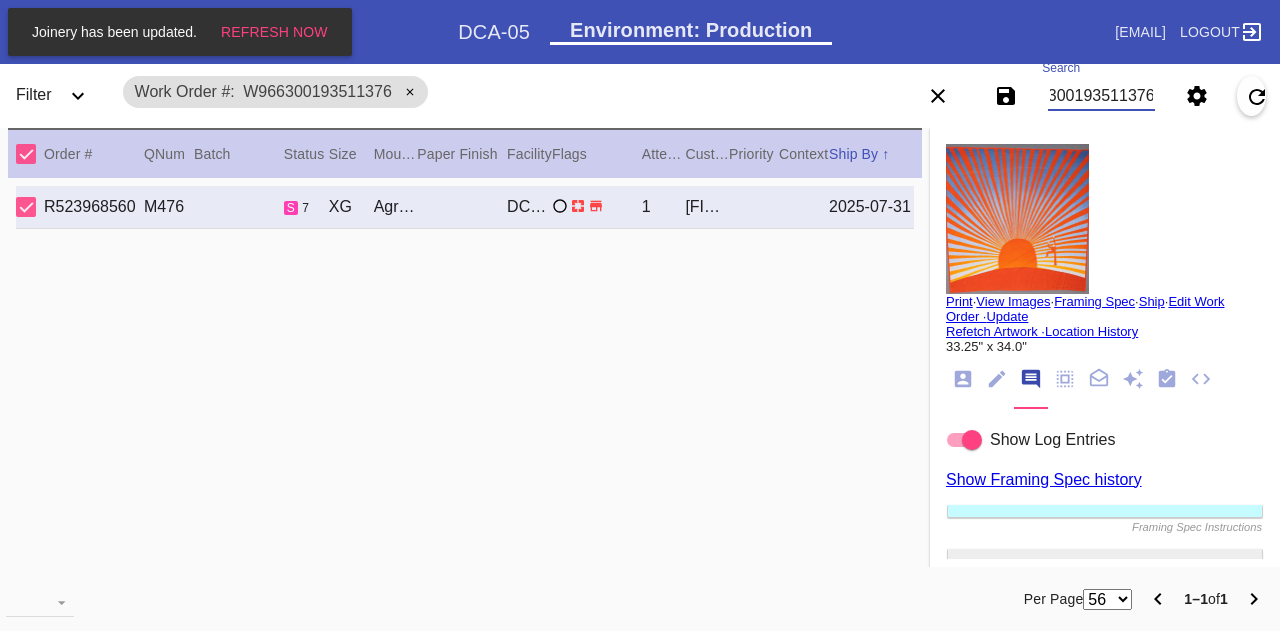 type on "W966300193511376" 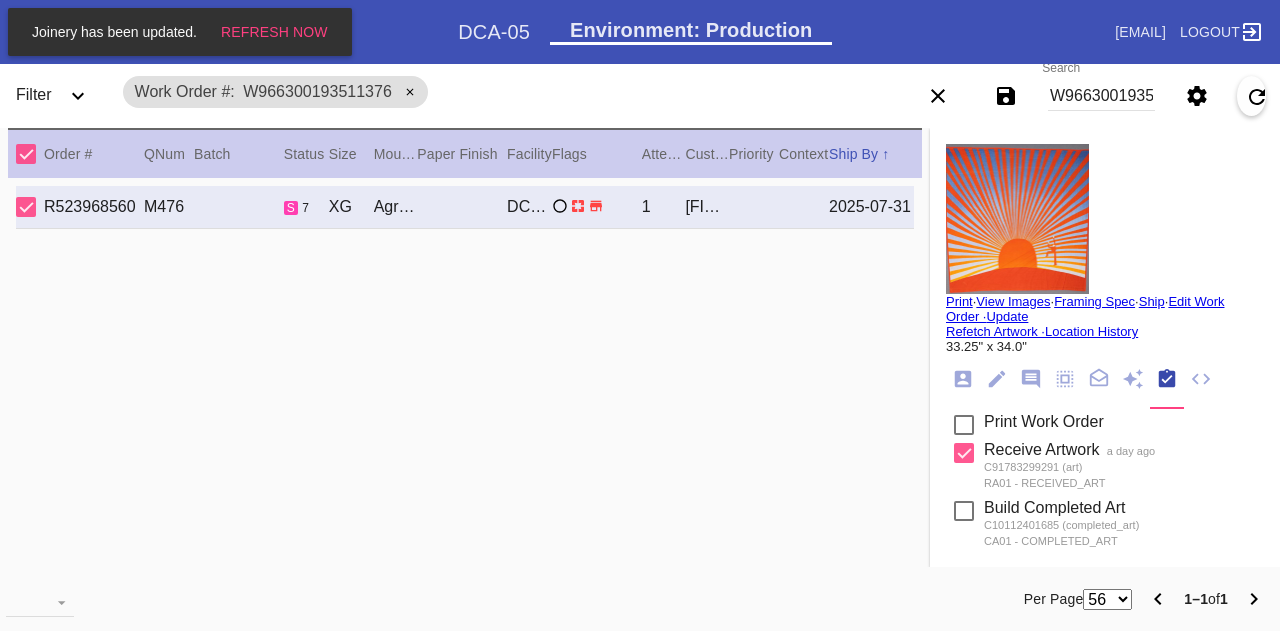 scroll, scrollTop: 318, scrollLeft: 0, axis: vertical 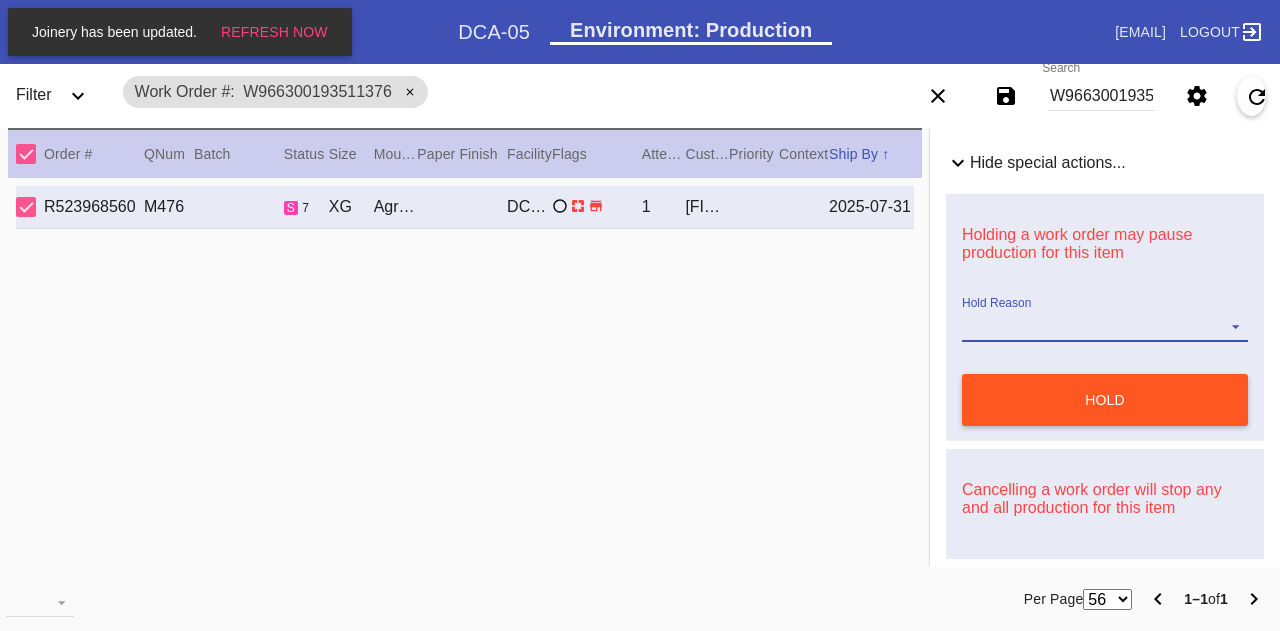 click on "Hold Reason" at bounding box center [1105, 327] 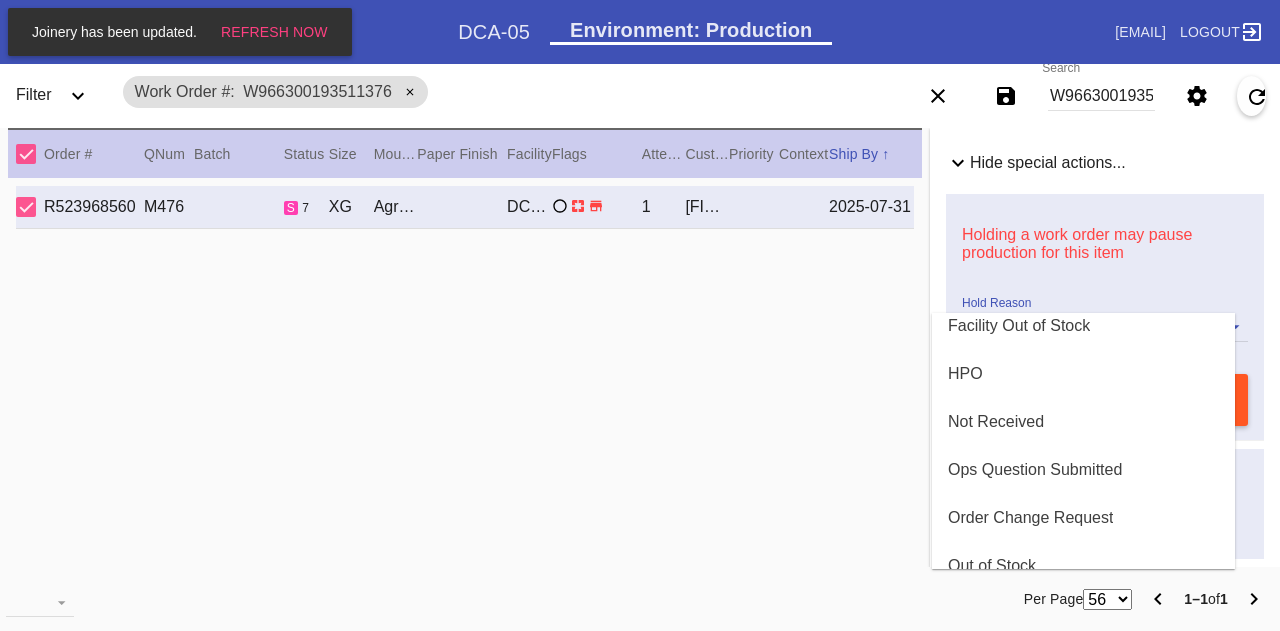 scroll, scrollTop: 348, scrollLeft: 0, axis: vertical 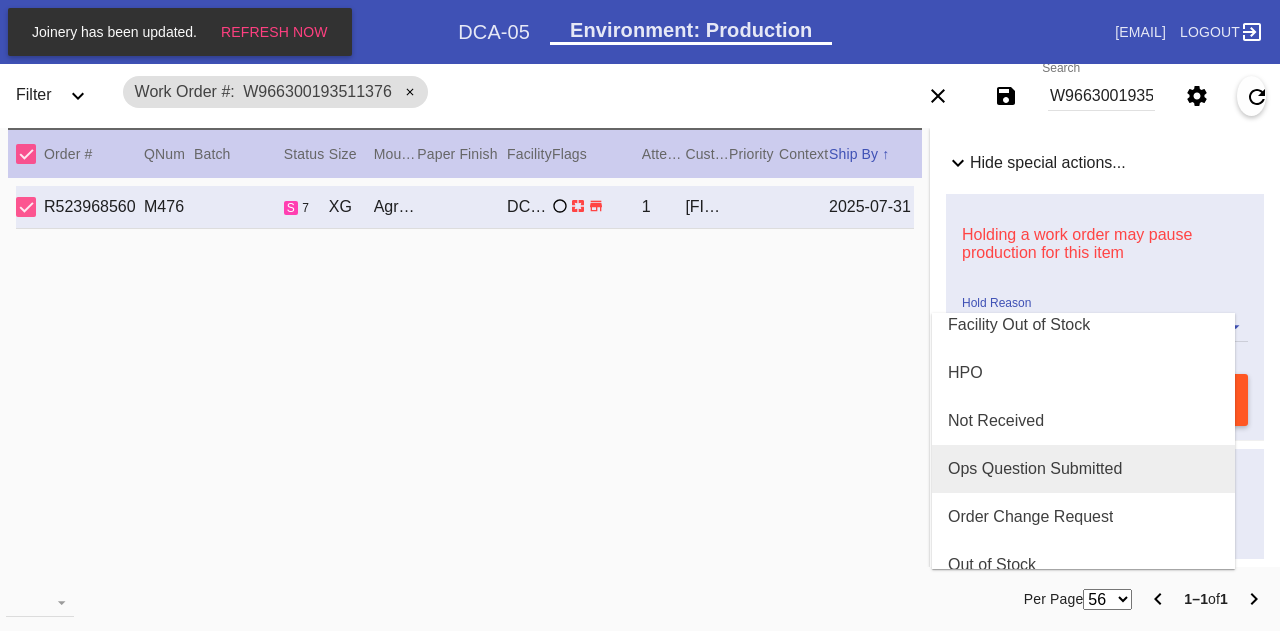 click on "Ops Question Submitted" at bounding box center (1035, 469) 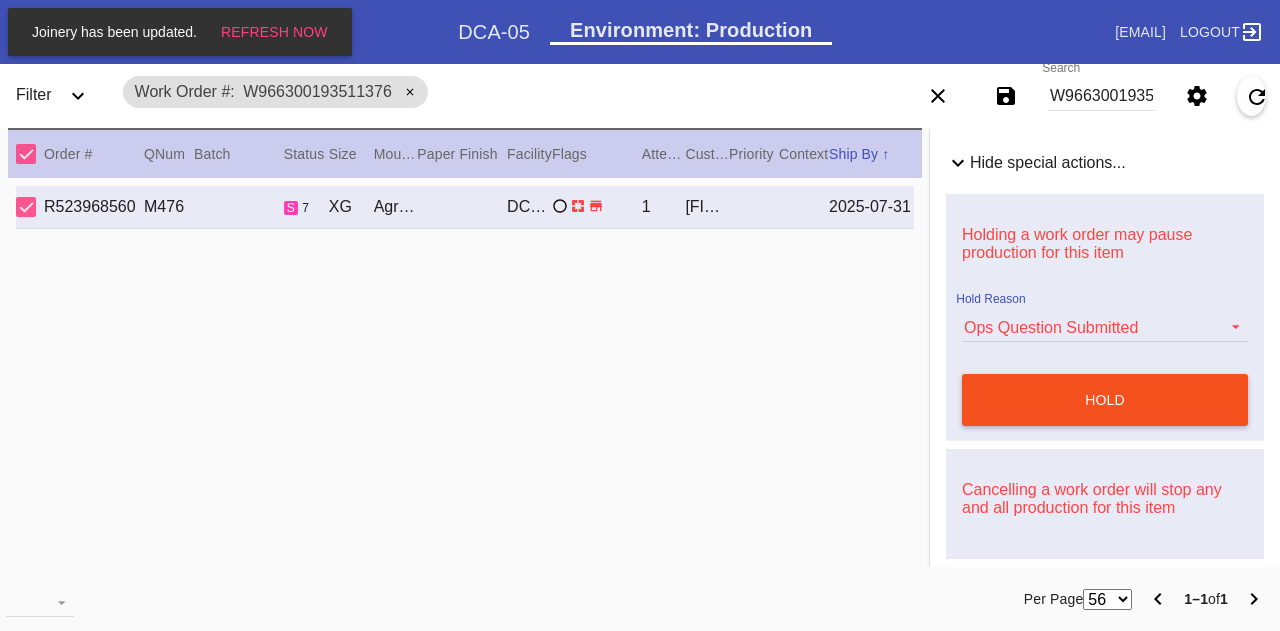 click on "hold" at bounding box center [1105, 400] 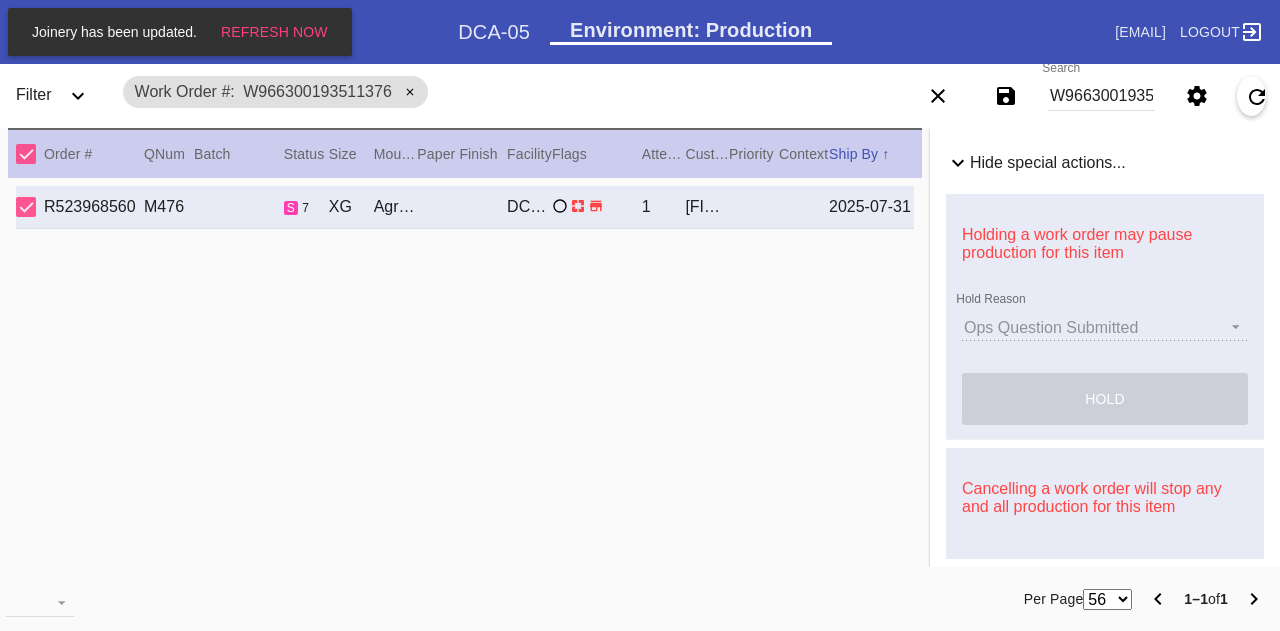 type 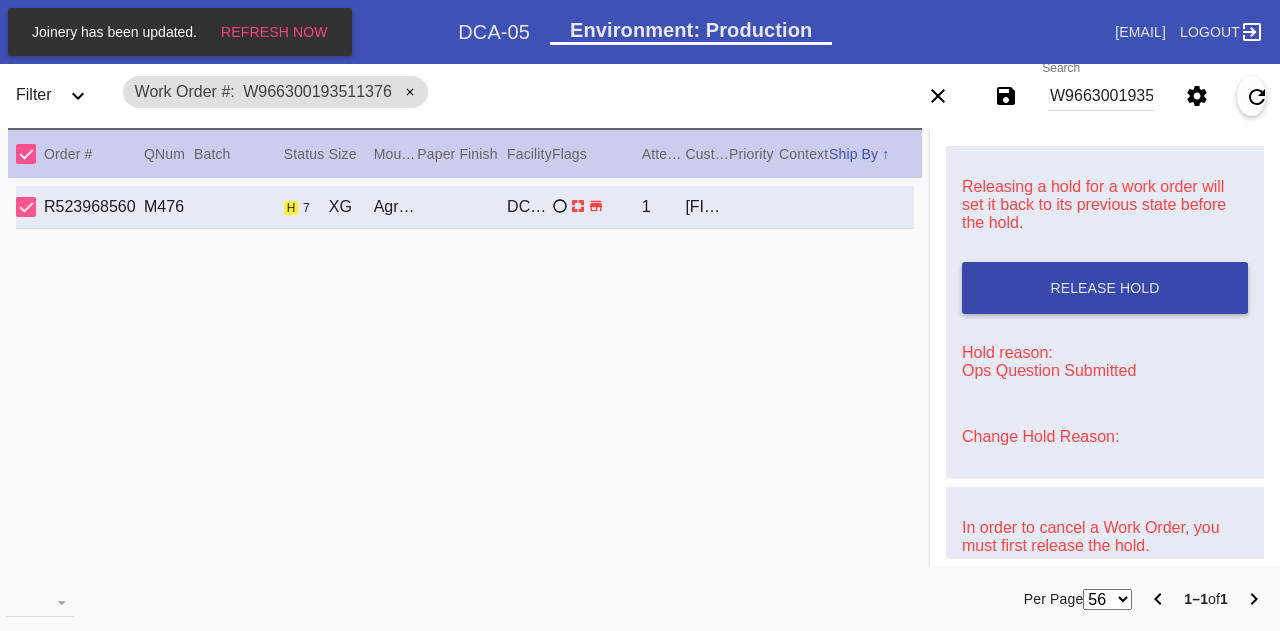 scroll, scrollTop: 0, scrollLeft: 0, axis: both 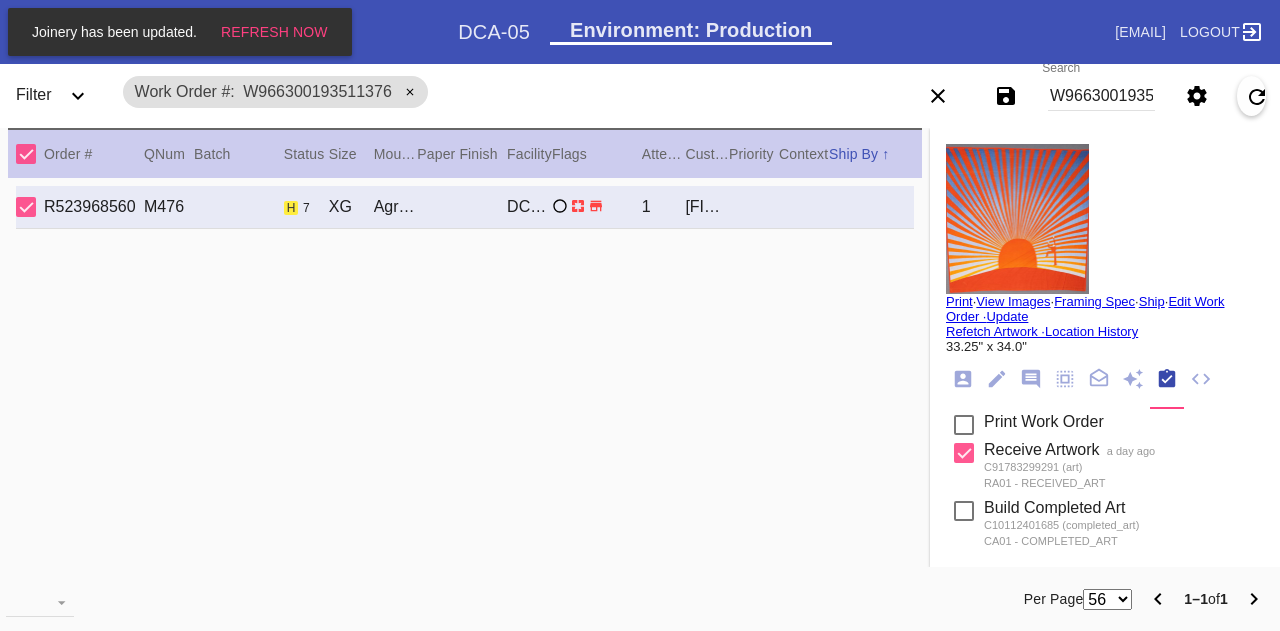 click 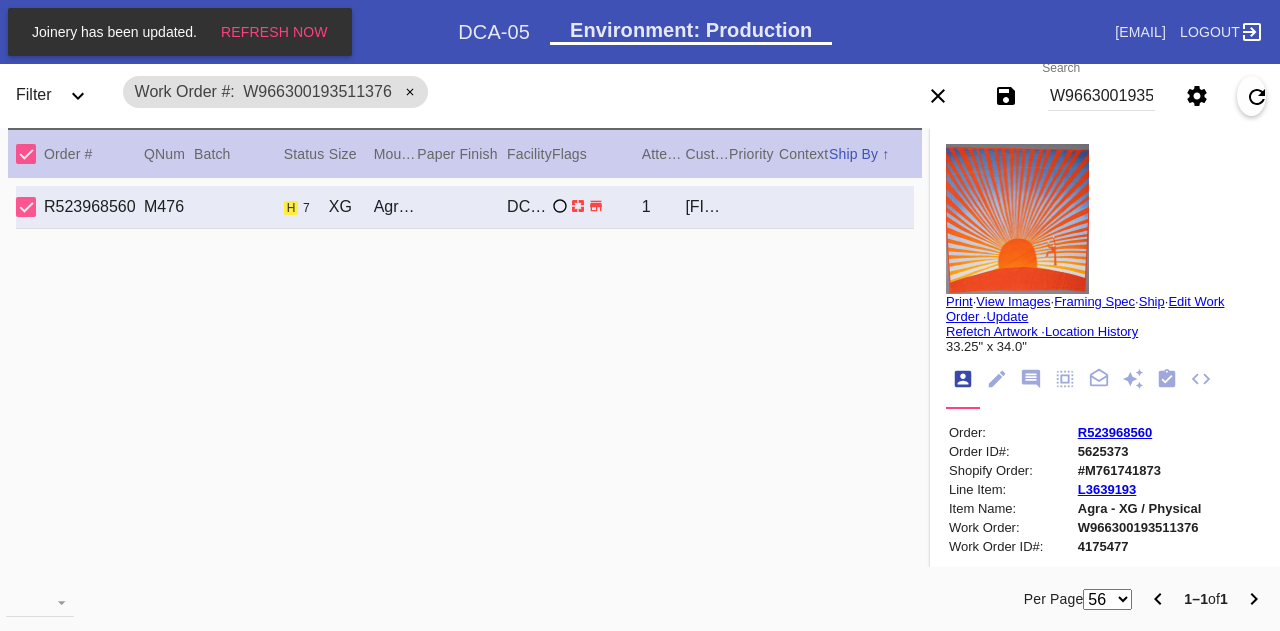 scroll, scrollTop: 24, scrollLeft: 0, axis: vertical 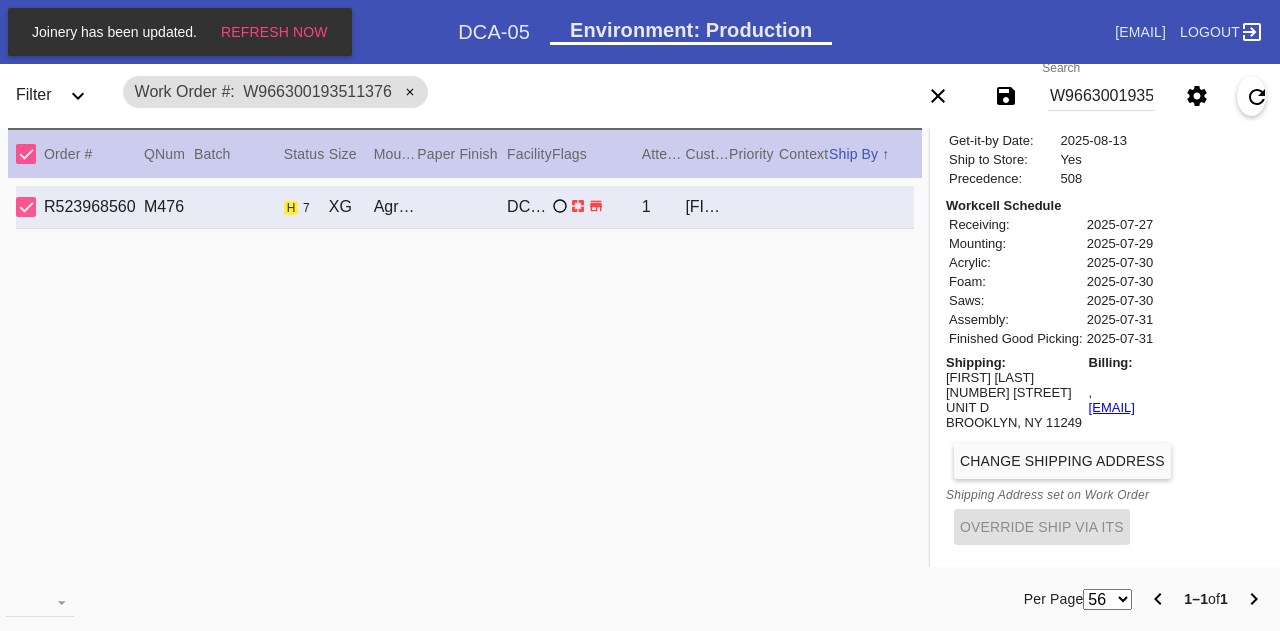 click on "Billing:   ,   [EMAIL]" at bounding box center (1112, 392) 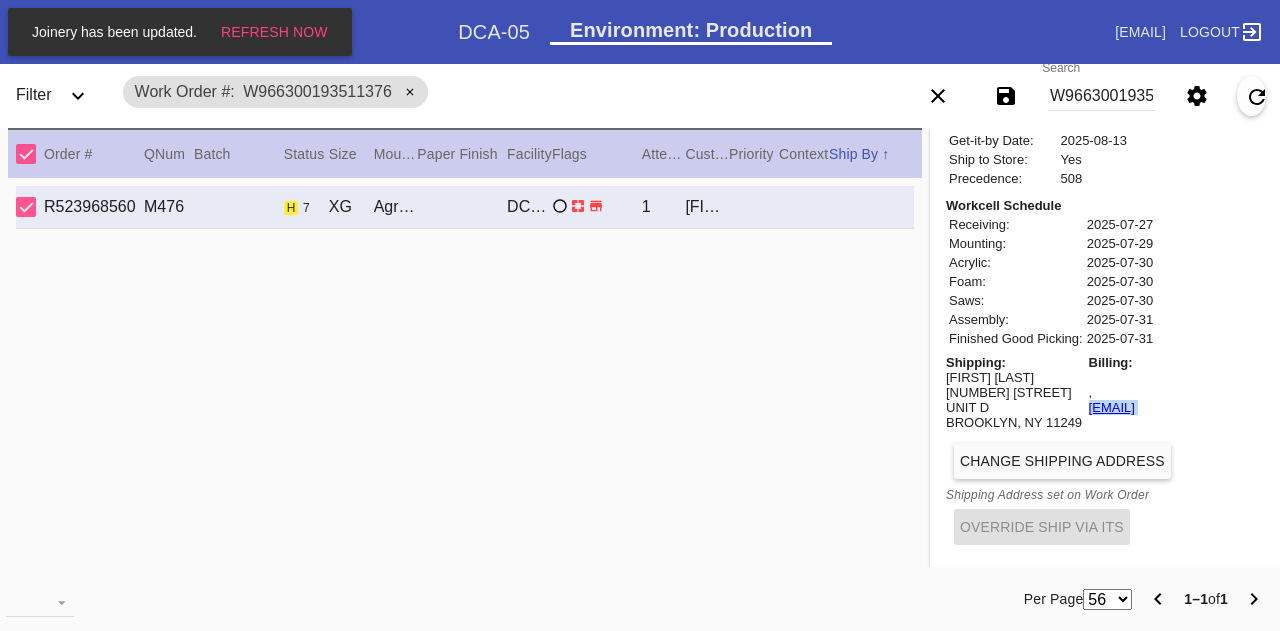 click on "Billing:   ,   [EMAIL]" at bounding box center [1112, 392] 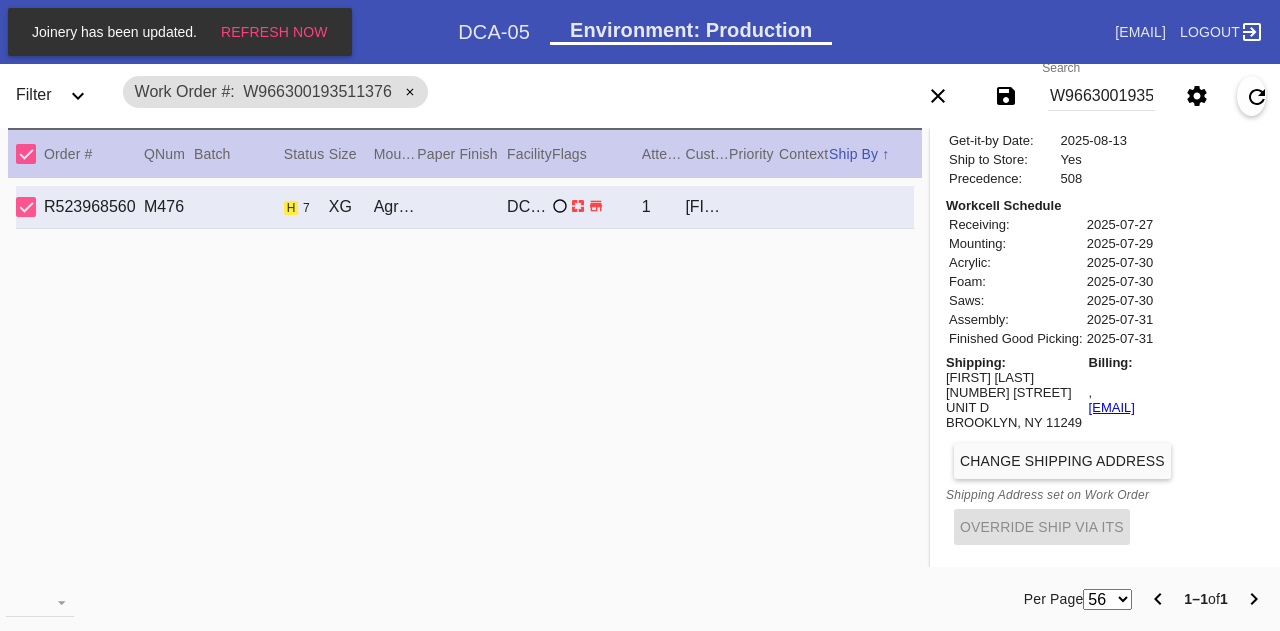 click on "[FIRST] [LAST]" at bounding box center [1014, 377] 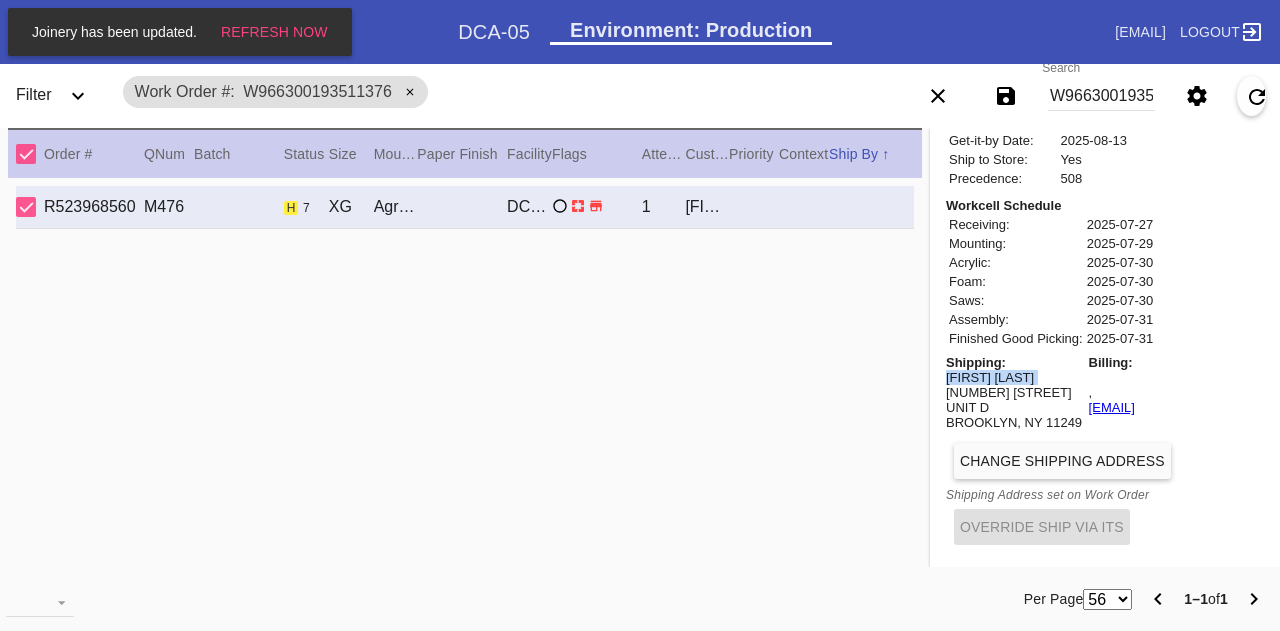 drag, startPoint x: 950, startPoint y: 371, endPoint x: 1010, endPoint y: 374, distance: 60.074955 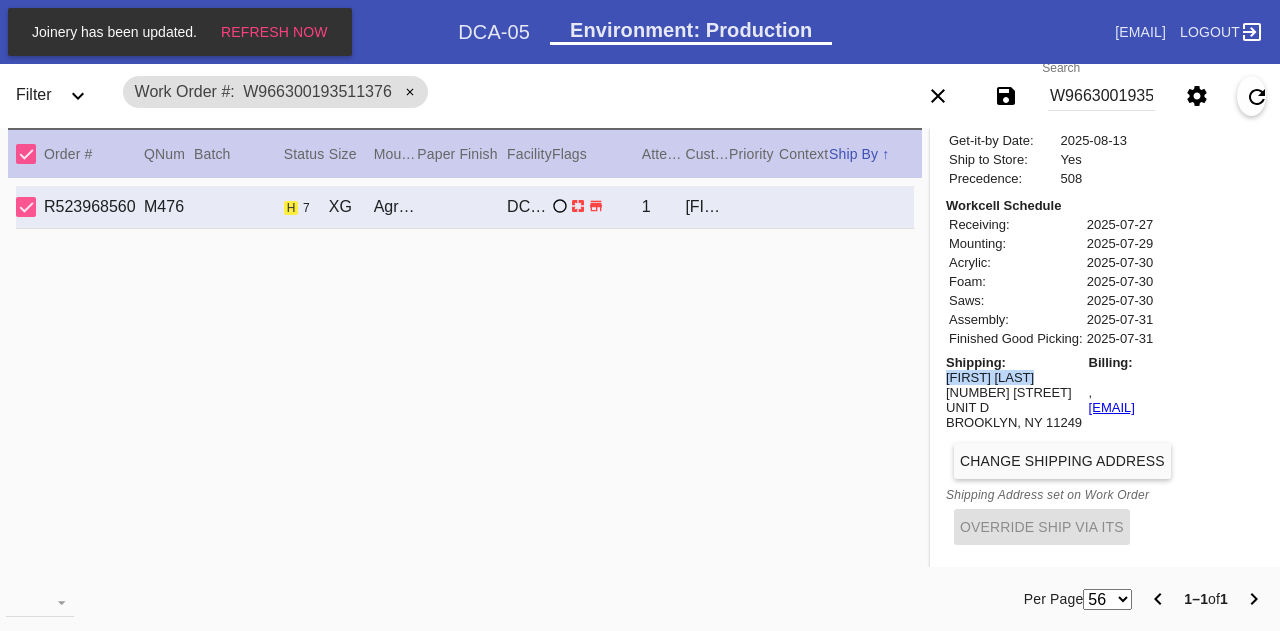 copy on "[FIRST] [LAST]" 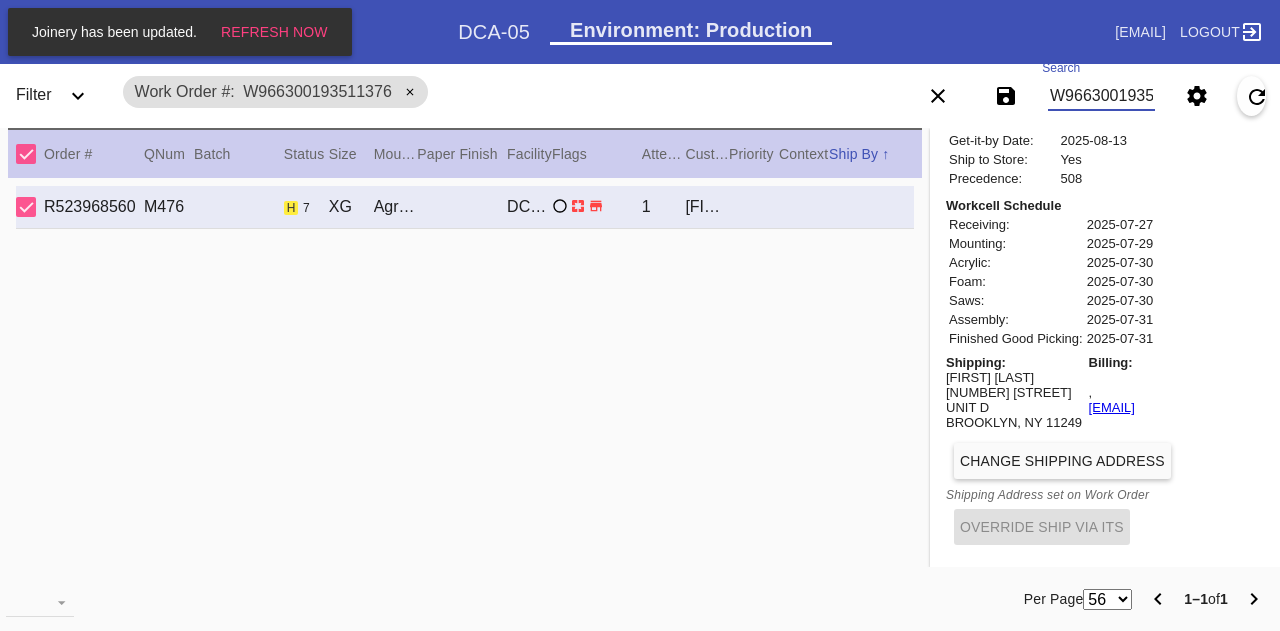 click on "W966300193511376" at bounding box center [1101, 96] 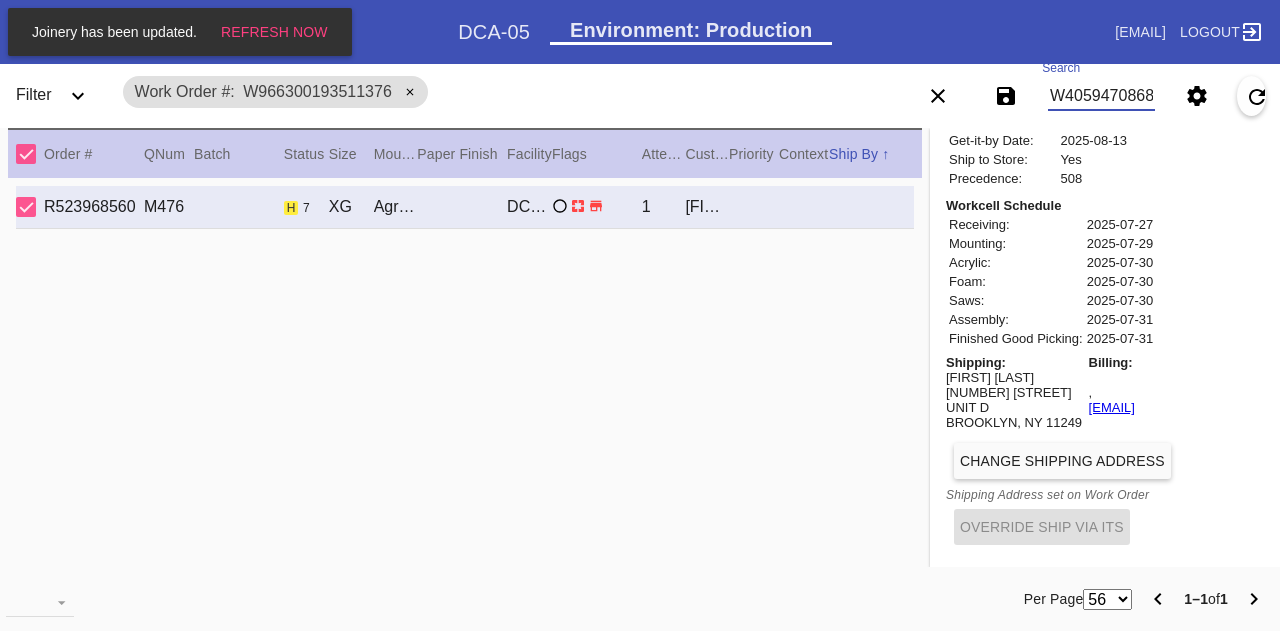 type on "W405947086823236" 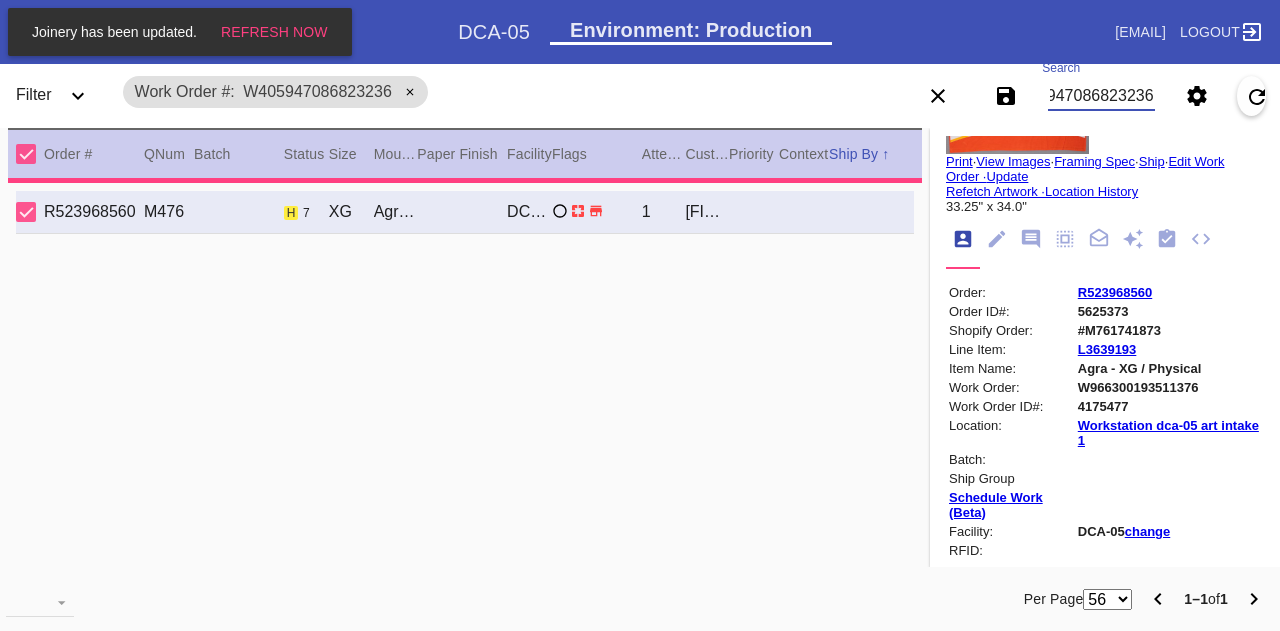 scroll, scrollTop: 0, scrollLeft: 0, axis: both 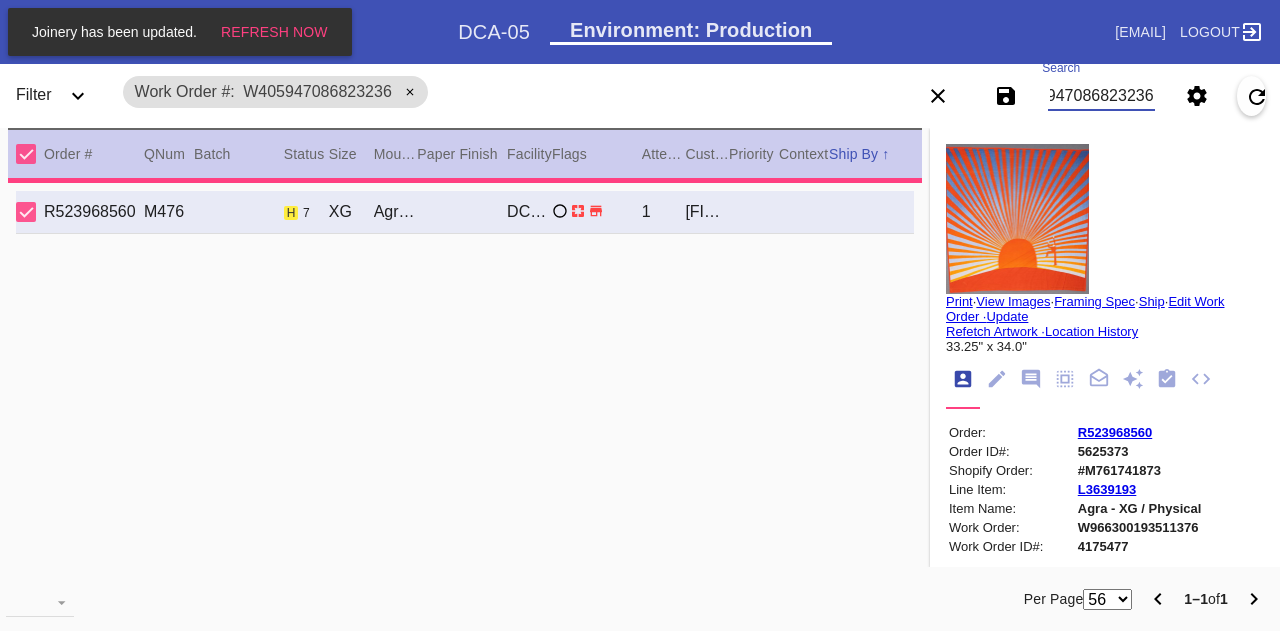 type on "14.5" 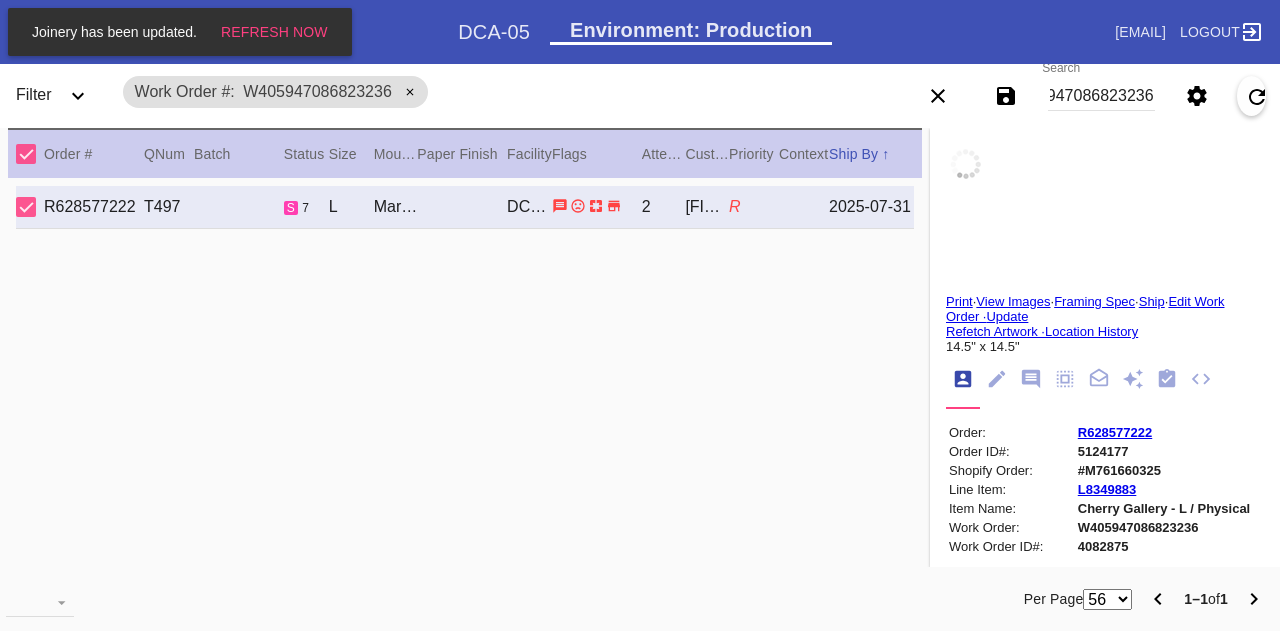 click 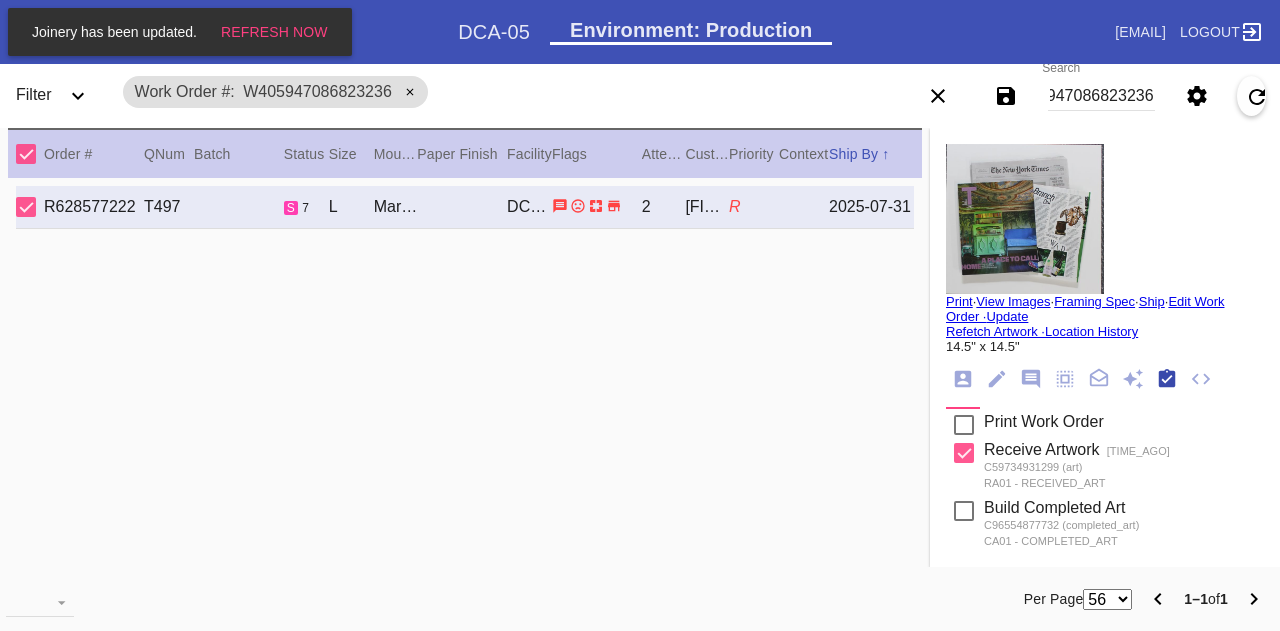 scroll, scrollTop: 0, scrollLeft: 0, axis: both 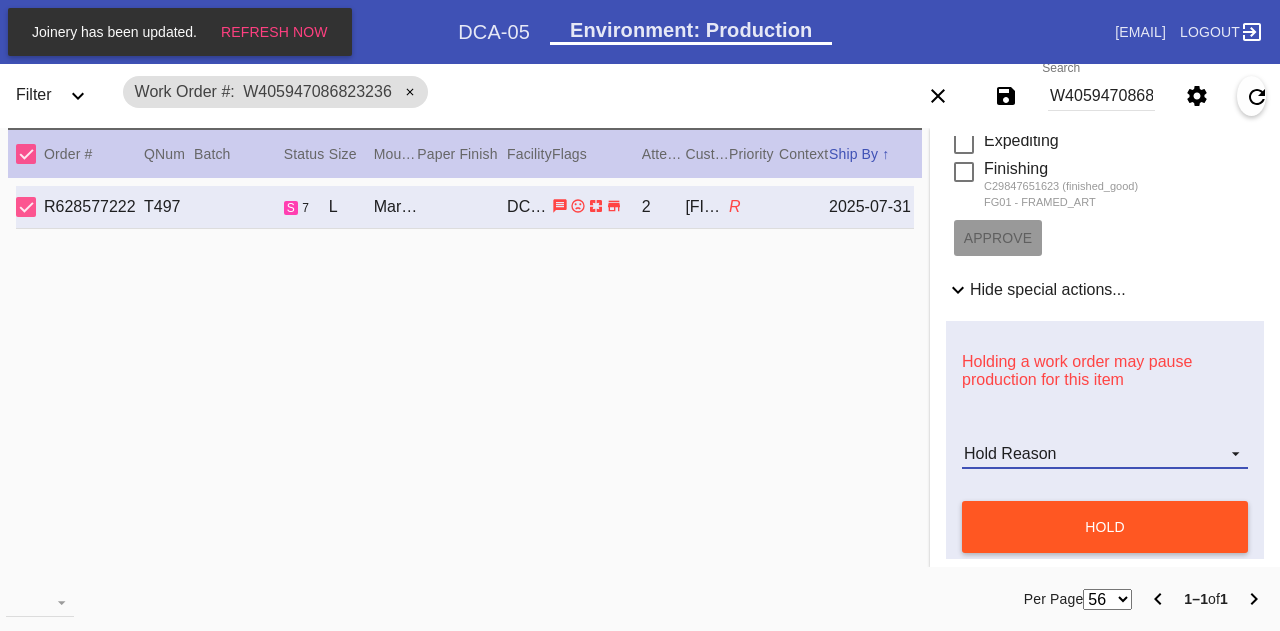 click on "Hold Reason" at bounding box center [1105, 454] 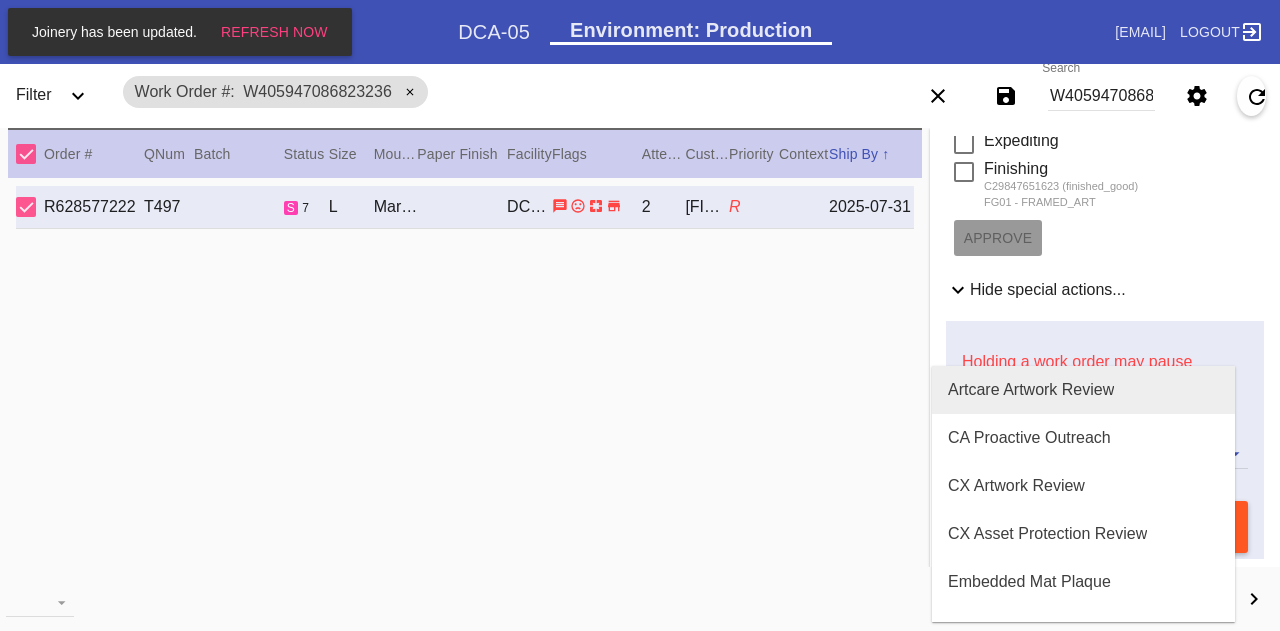 click on "Artcare Artwork Review" at bounding box center [1031, 390] 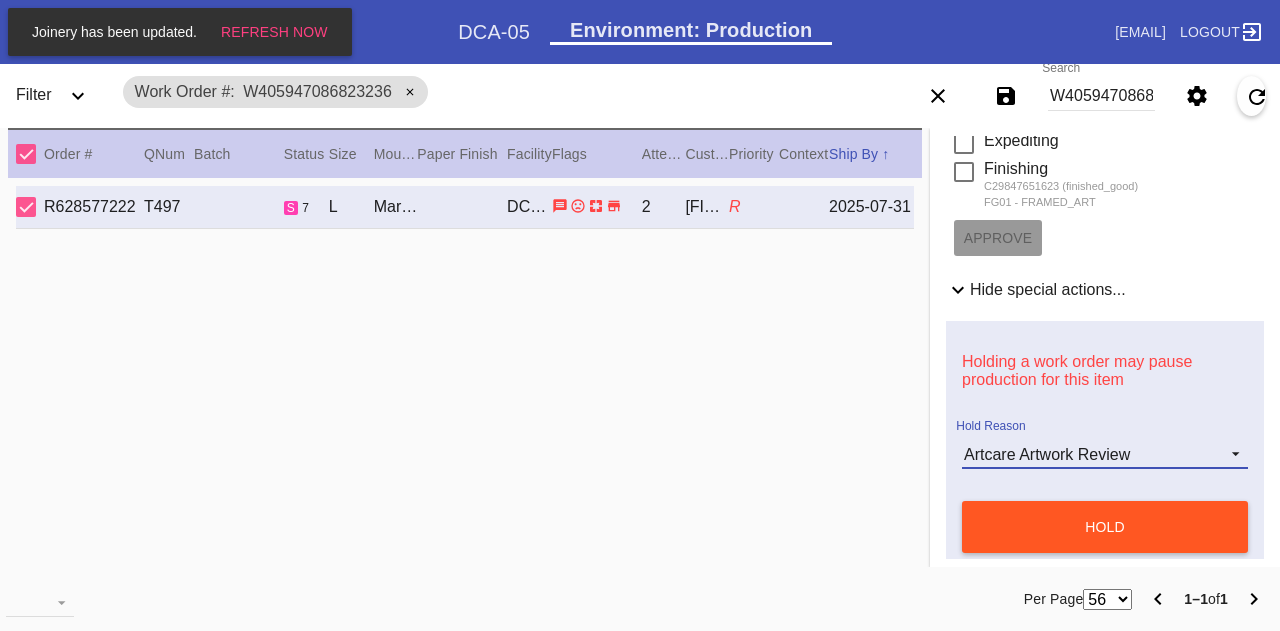 click on "Artcare Artwork Review" at bounding box center (1105, 454) 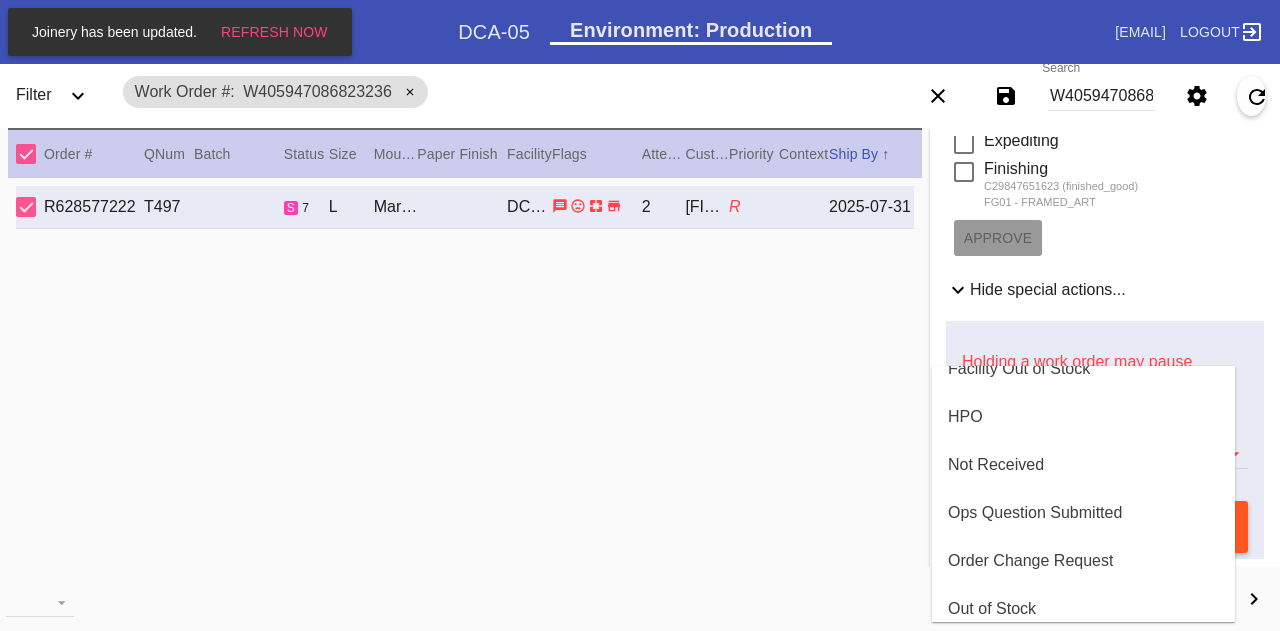 scroll, scrollTop: 367, scrollLeft: 0, axis: vertical 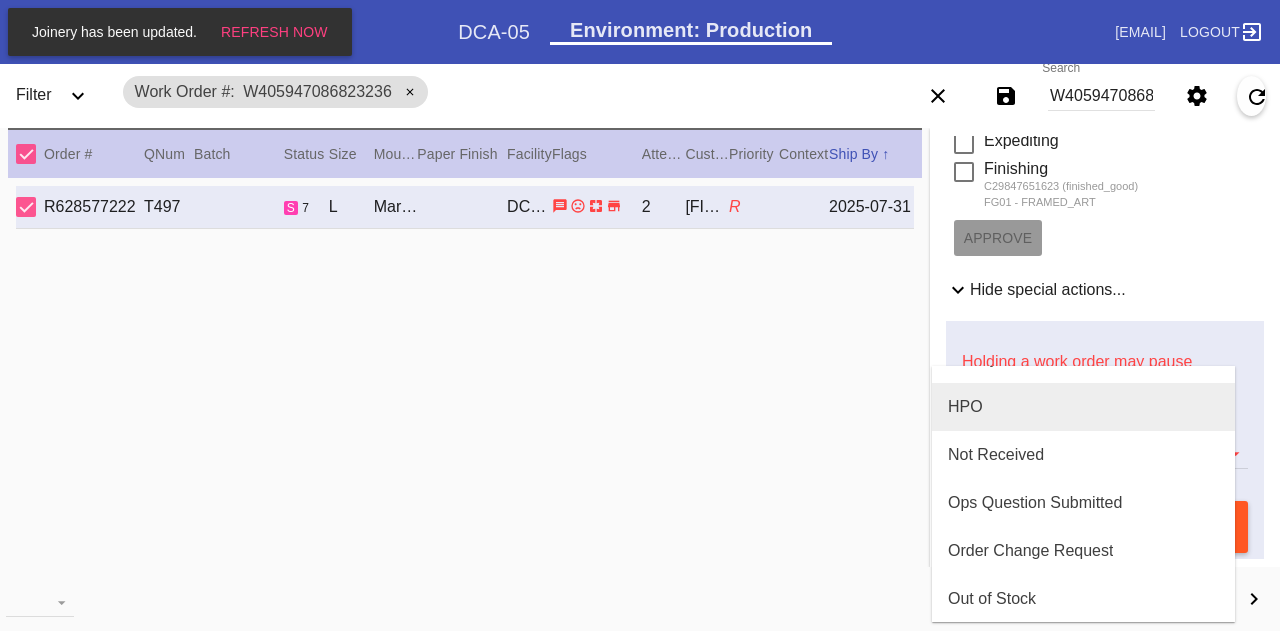 click on "HPO" at bounding box center (1083, 407) 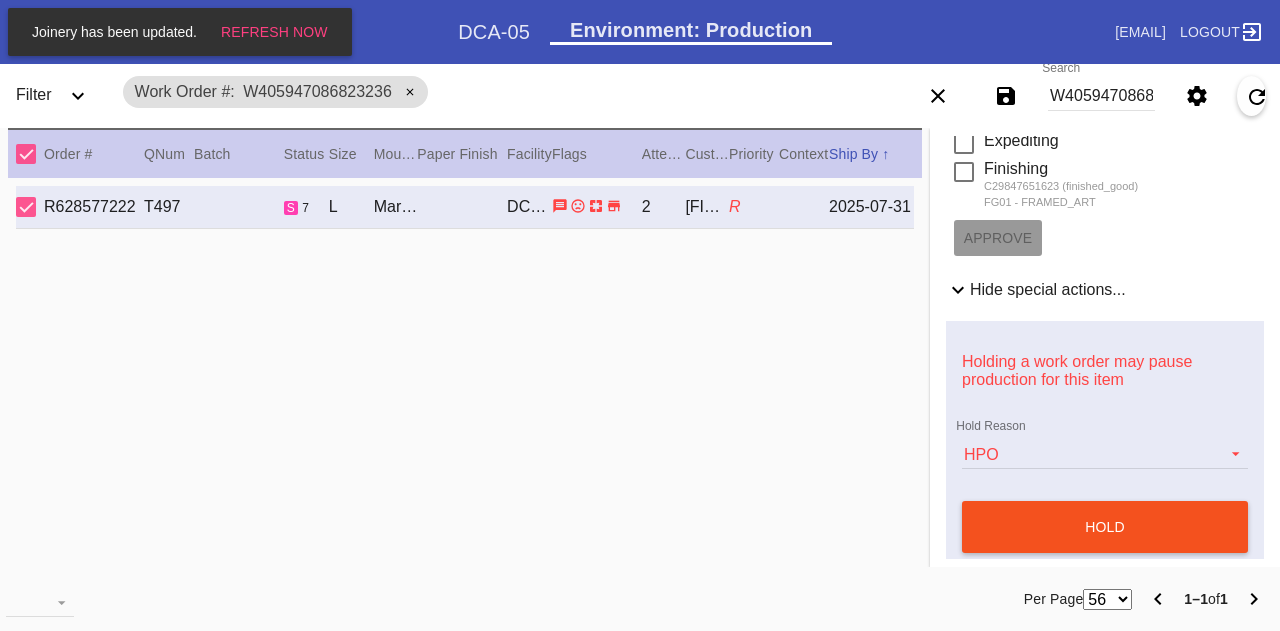 click on "hold" at bounding box center [1105, 527] 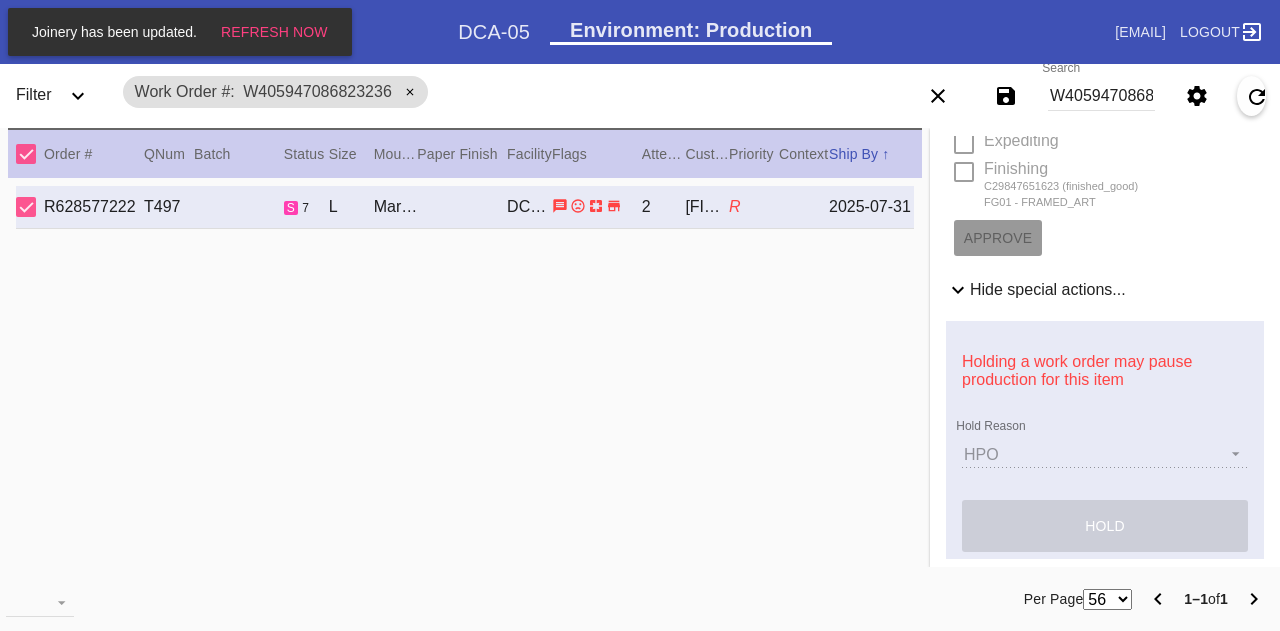 type 